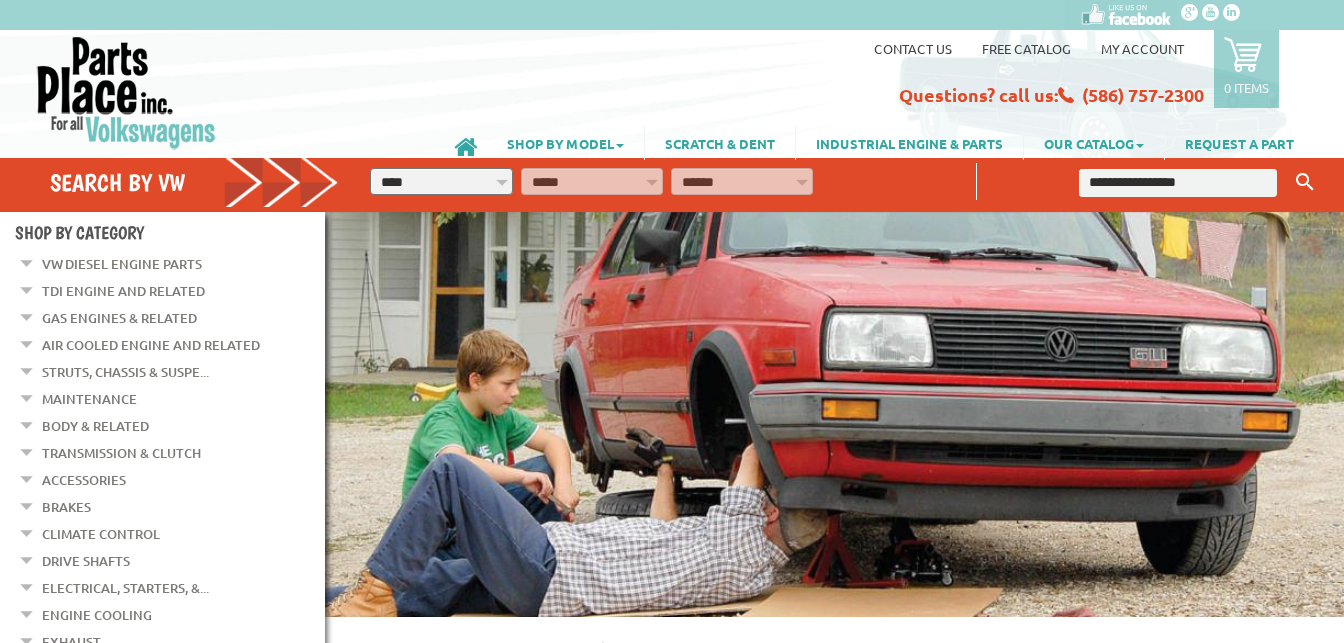 scroll, scrollTop: 0, scrollLeft: 0, axis: both 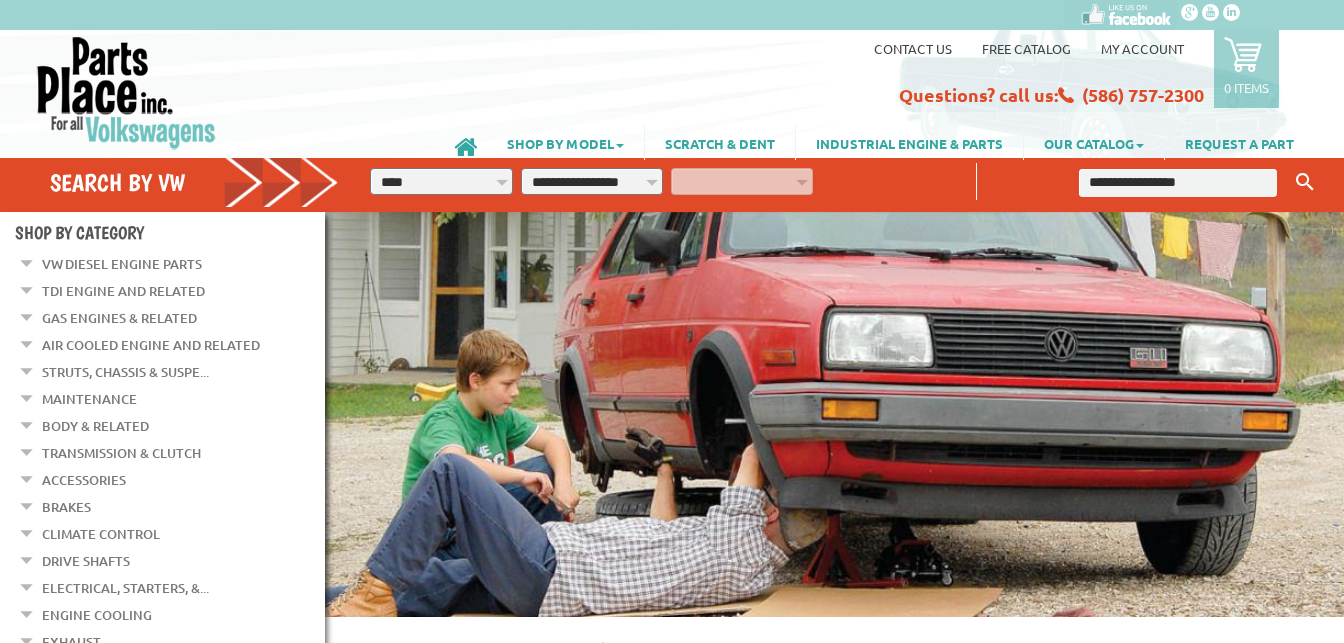 click on "**********" at bounding box center (592, 181) 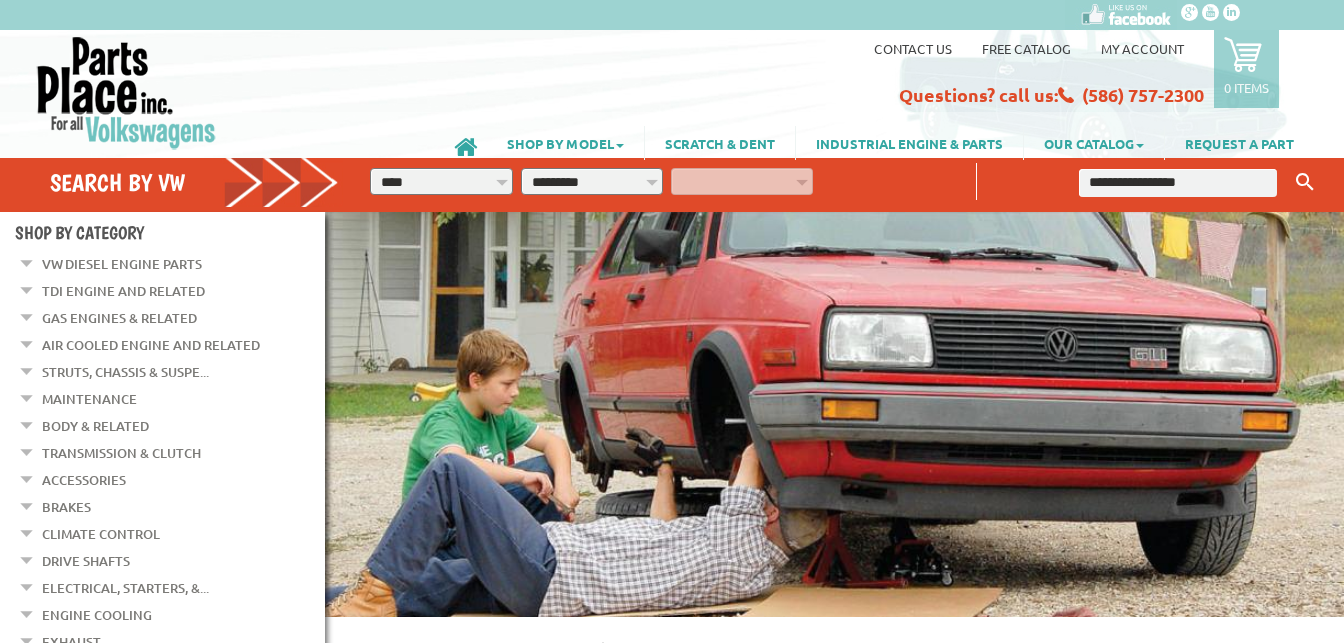 click on "**********" at bounding box center (592, 181) 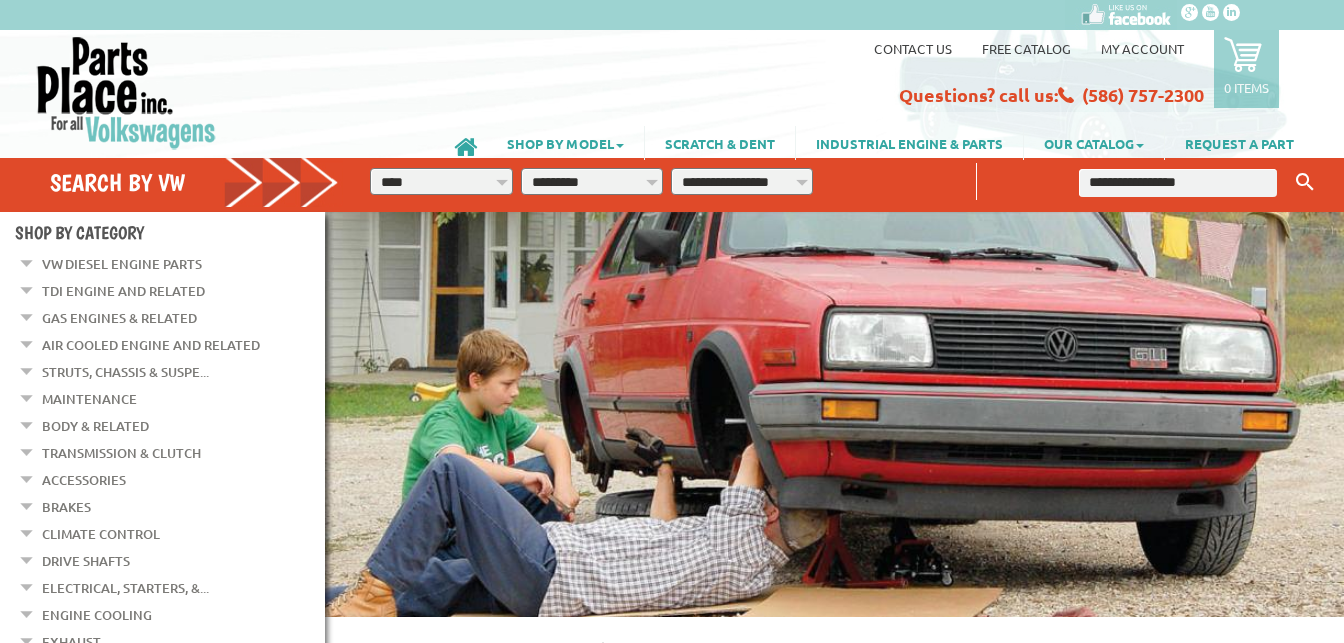 click on "**********" at bounding box center [742, 181] 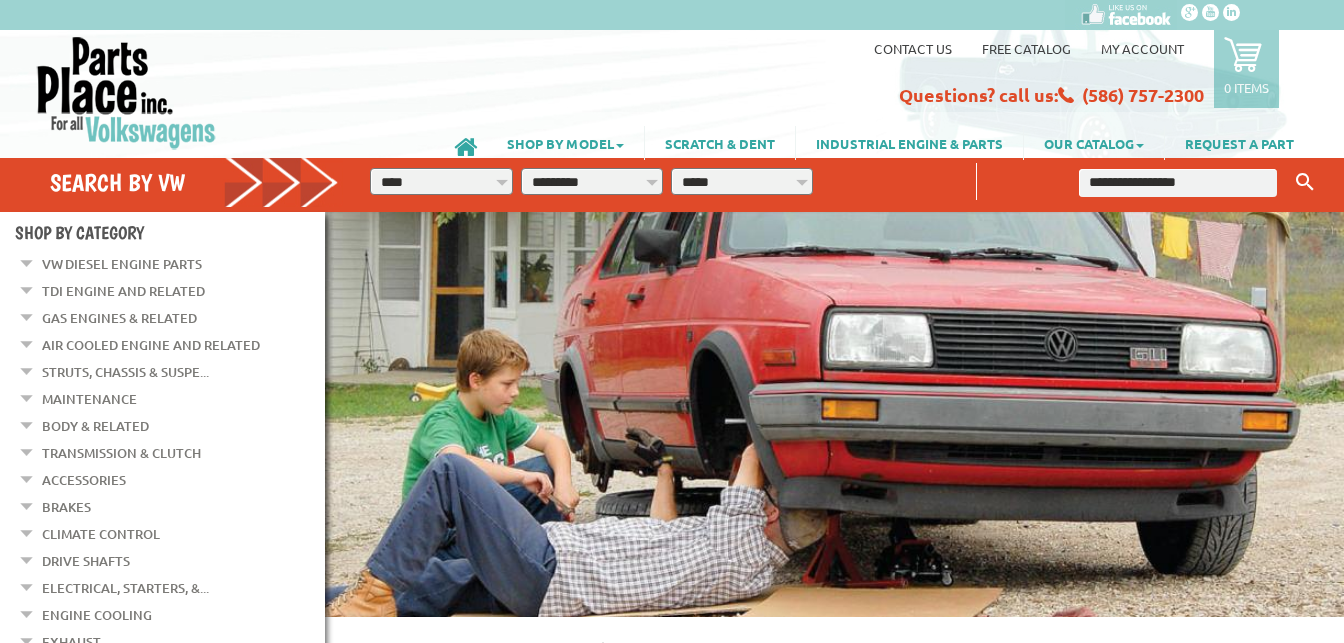 click on "**********" at bounding box center (742, 181) 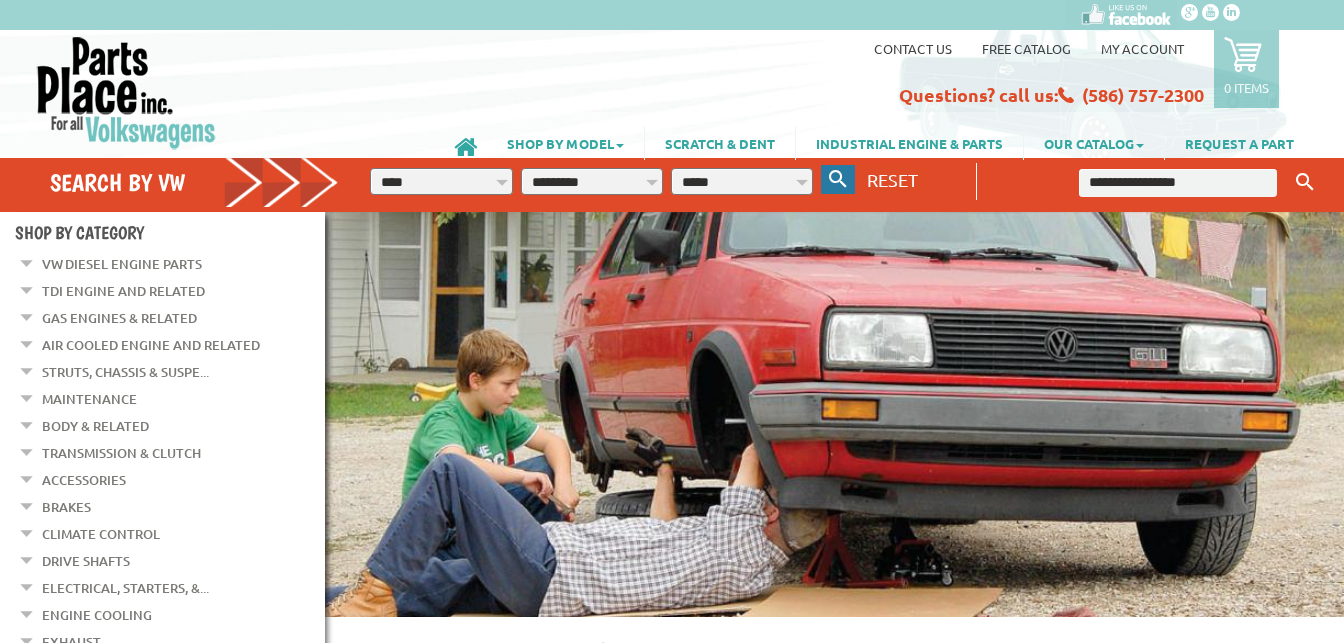 click at bounding box center (838, 179) 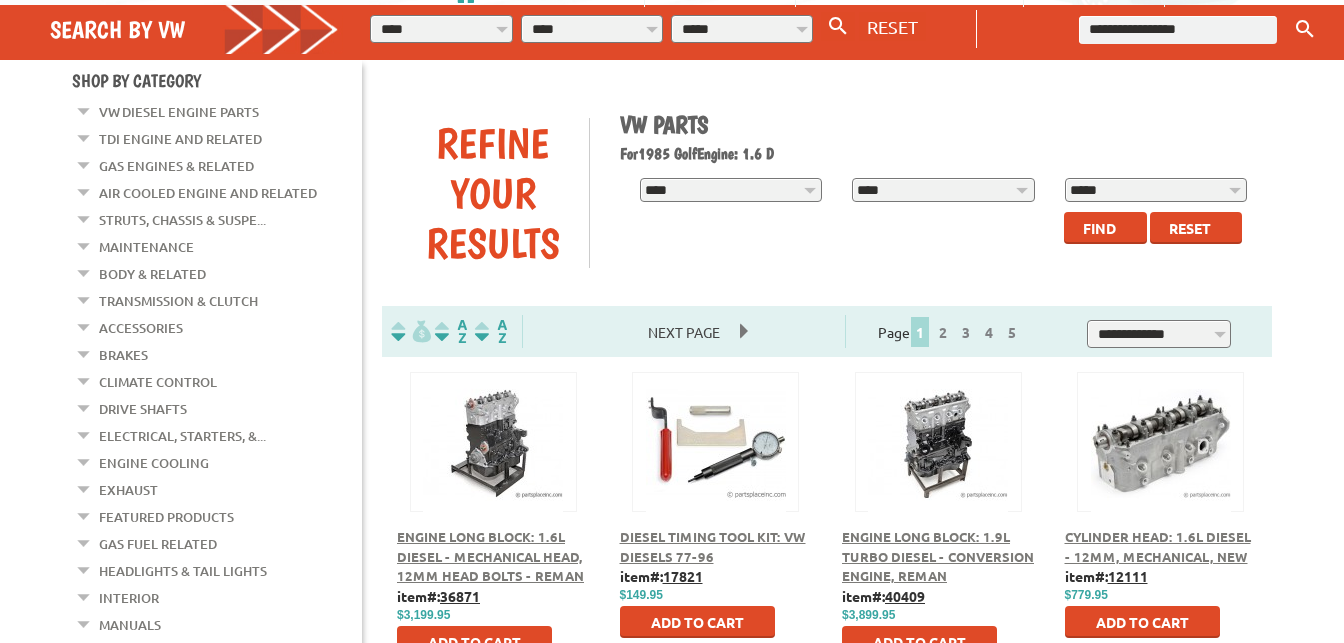 scroll, scrollTop: 100, scrollLeft: 0, axis: vertical 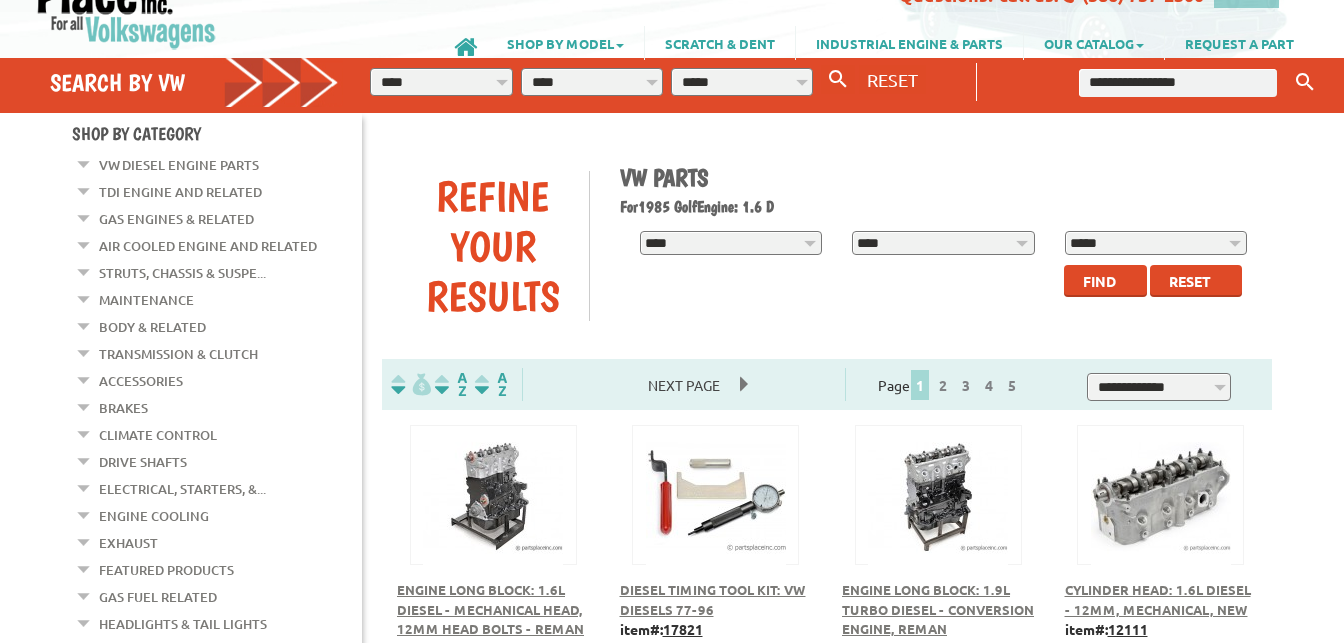 click on "Find" at bounding box center (1099, 281) 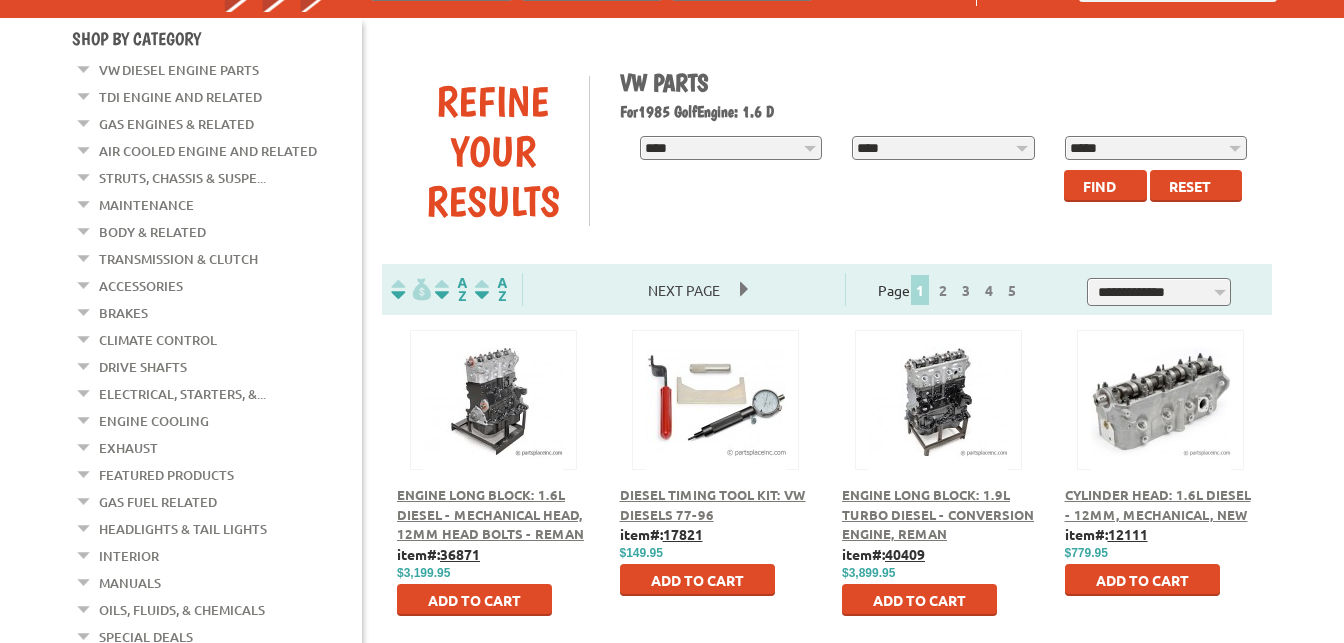 scroll, scrollTop: 200, scrollLeft: 0, axis: vertical 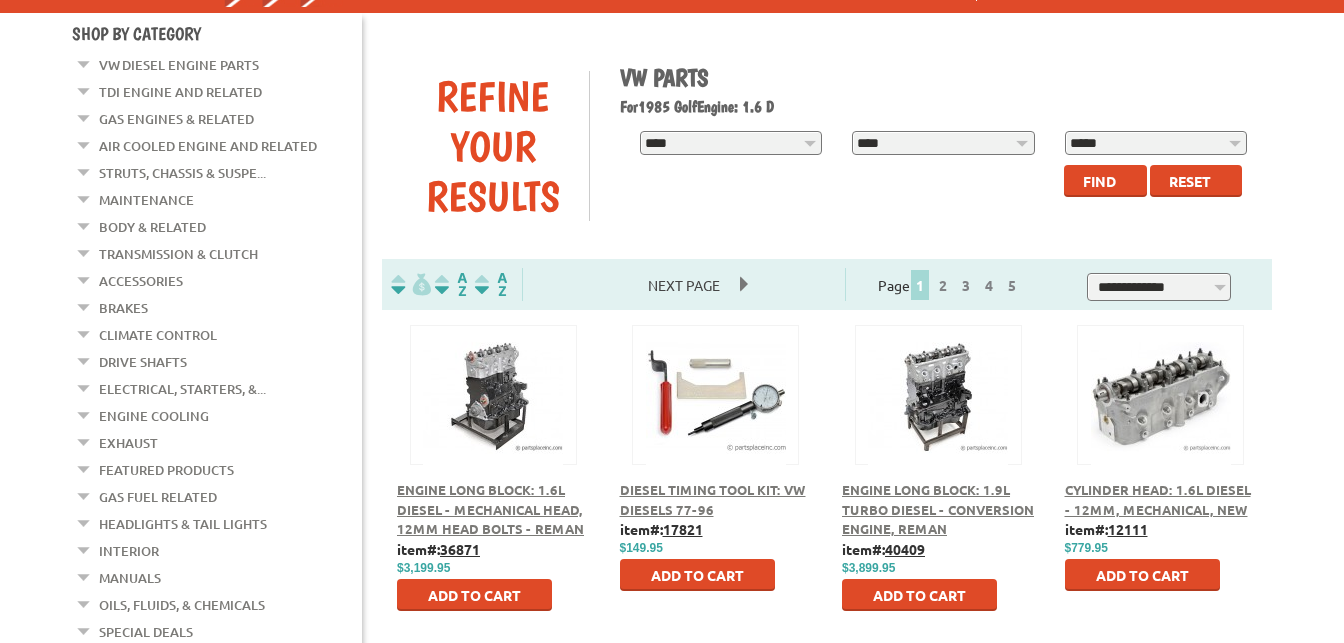 click on "VW Diesel Engine Parts" at bounding box center (179, 65) 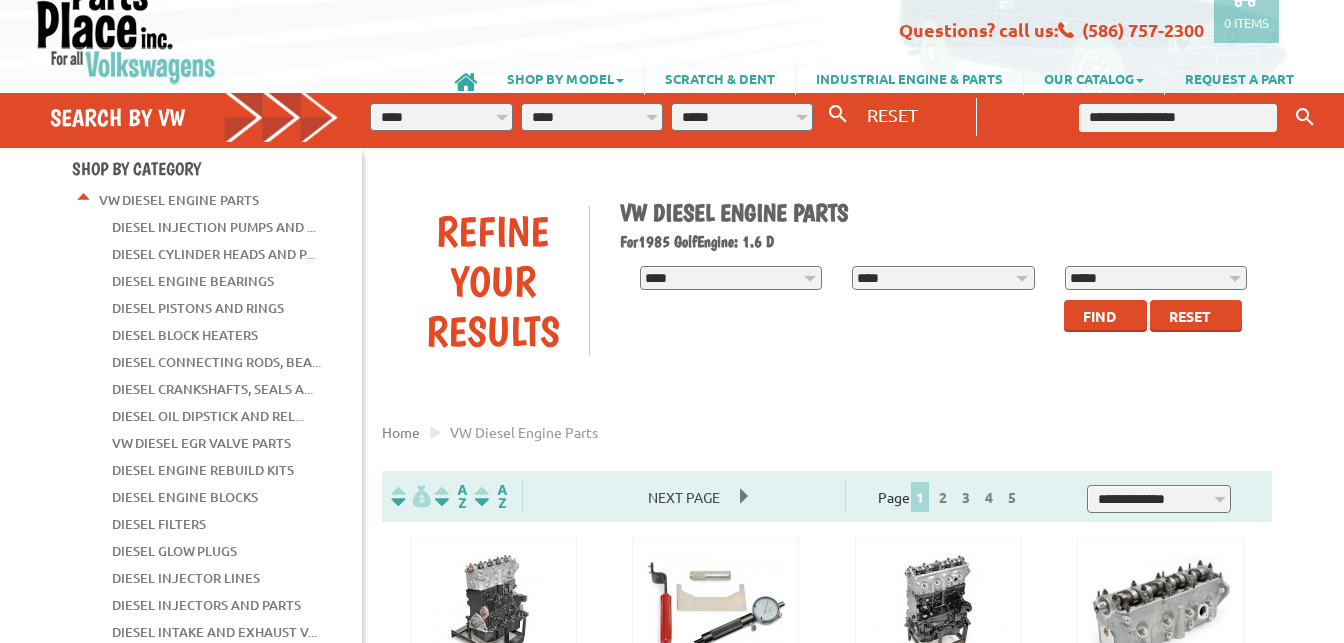 scroll, scrollTop: 100, scrollLeft: 0, axis: vertical 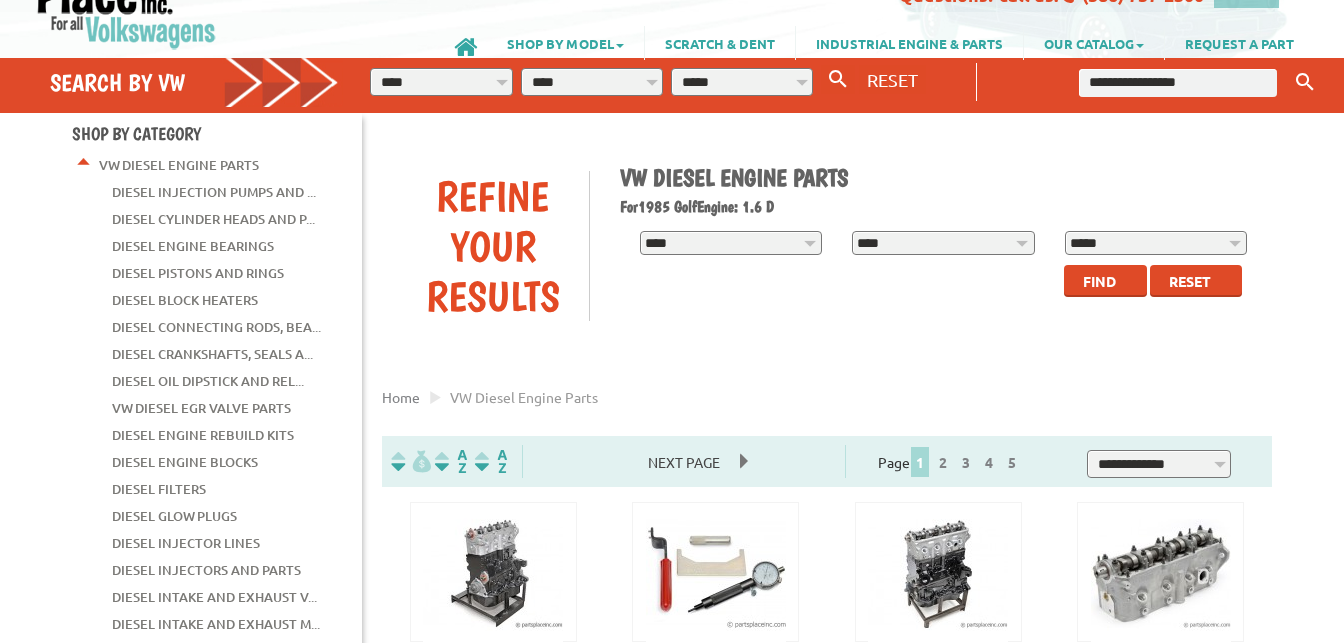 click on "Diesel Cylinder Heads and P..." at bounding box center (213, 219) 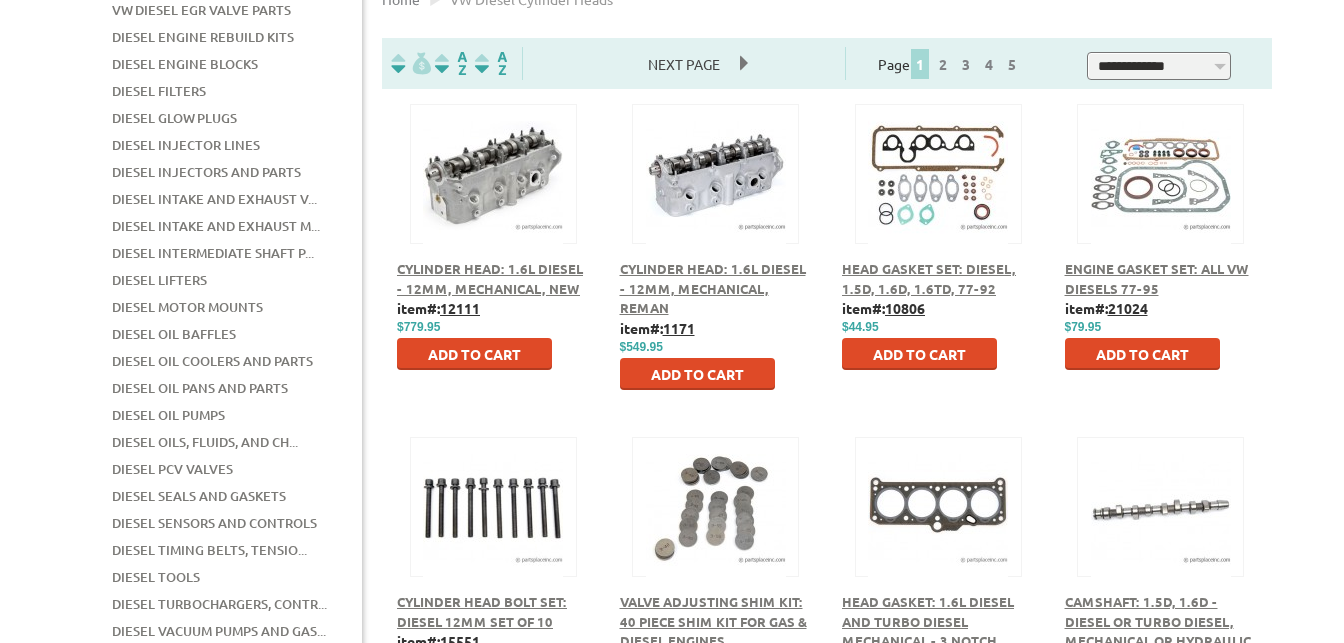 scroll, scrollTop: 500, scrollLeft: 0, axis: vertical 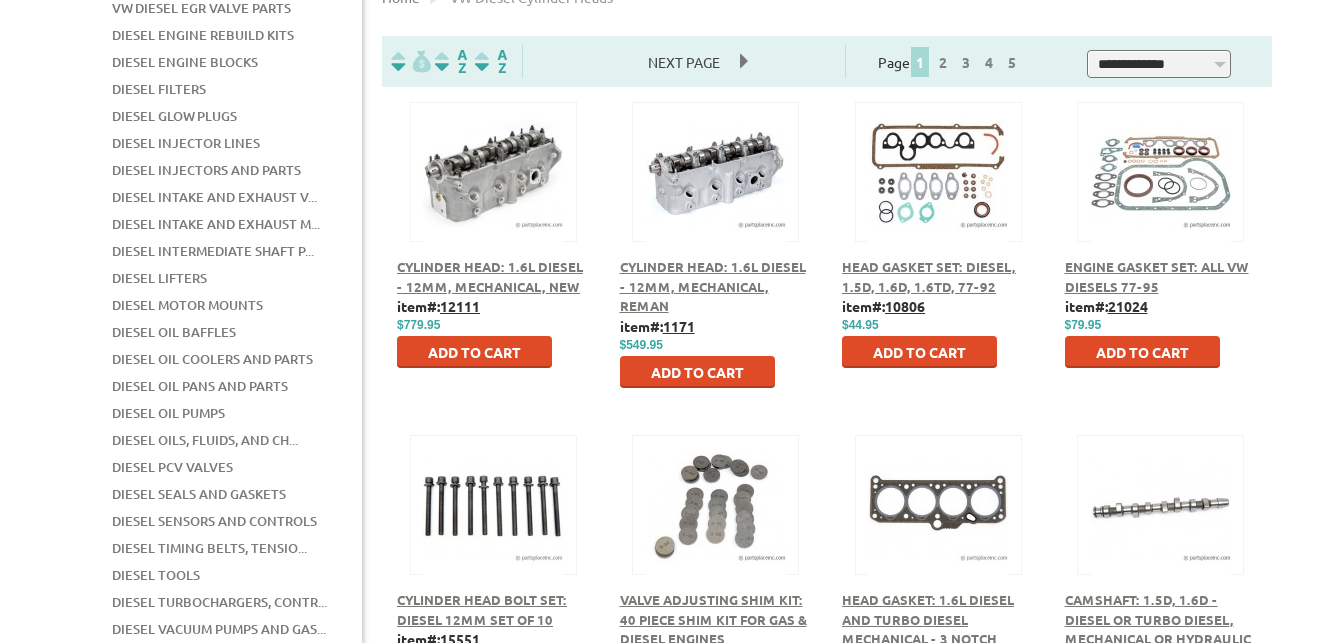 click on "Diesel Intake and Exhaust V..." at bounding box center [214, 197] 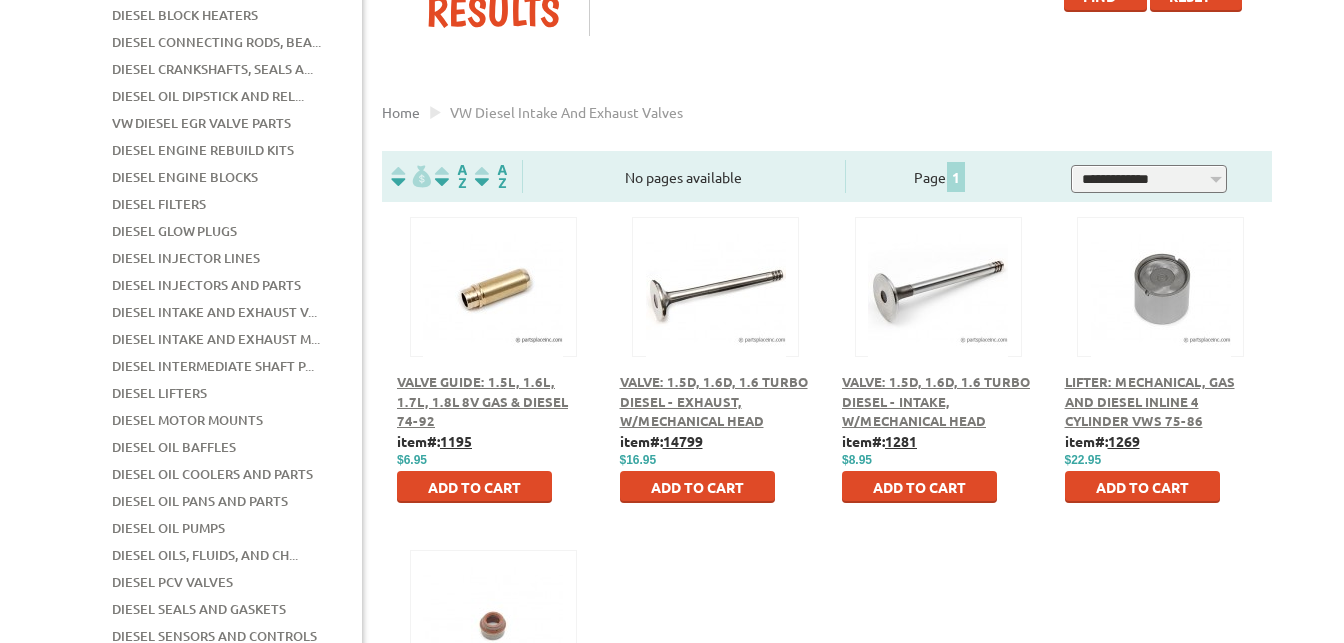 scroll, scrollTop: 400, scrollLeft: 0, axis: vertical 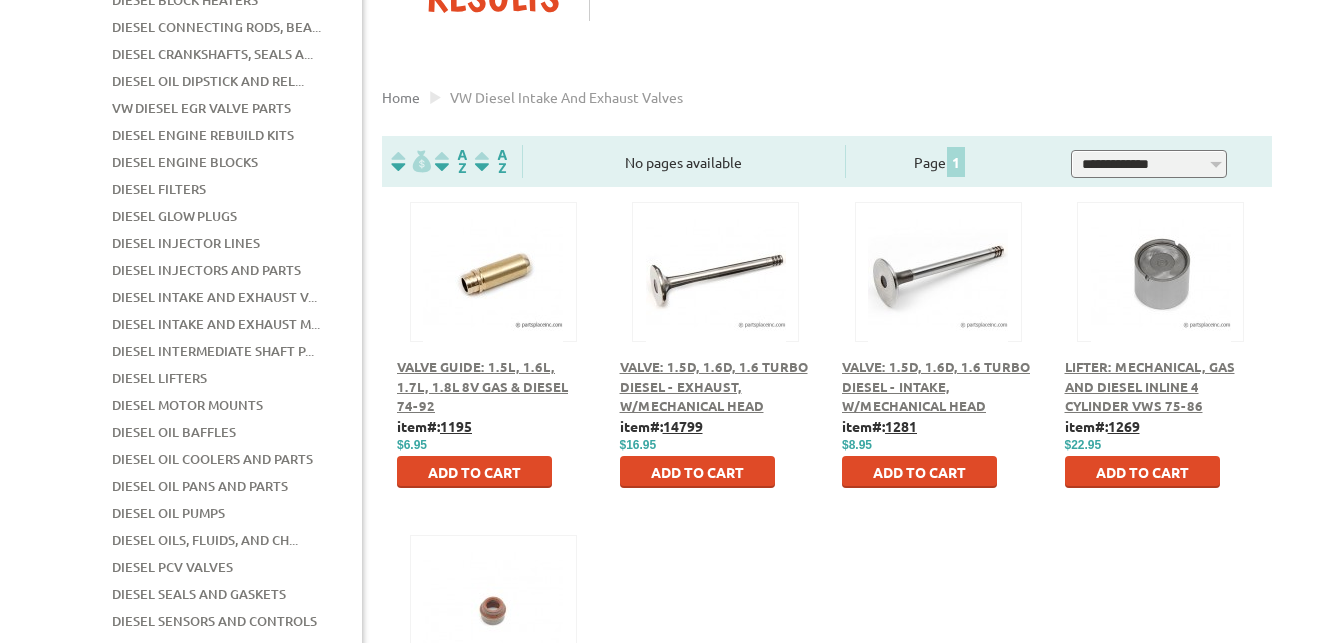 click on "Valve: 1.5D, 1.6D, 1.6 Turbo Diesel - Exhaust, w/Mechanical Head" at bounding box center (714, 386) 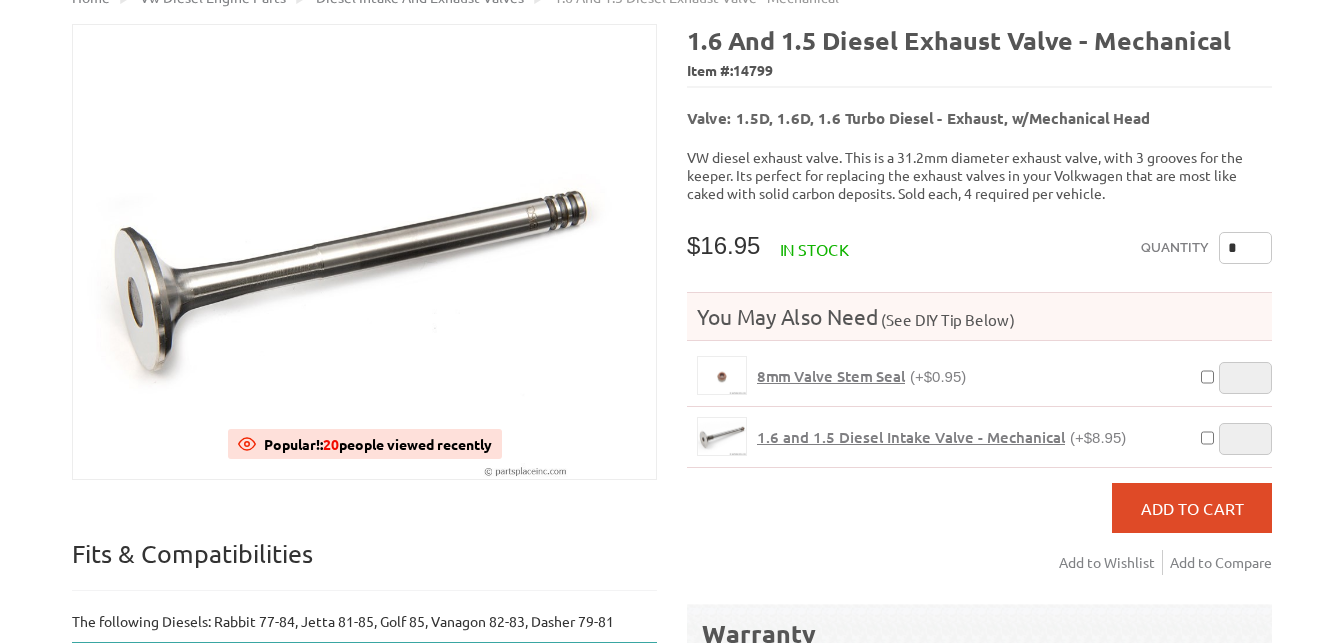 scroll, scrollTop: 200, scrollLeft: 0, axis: vertical 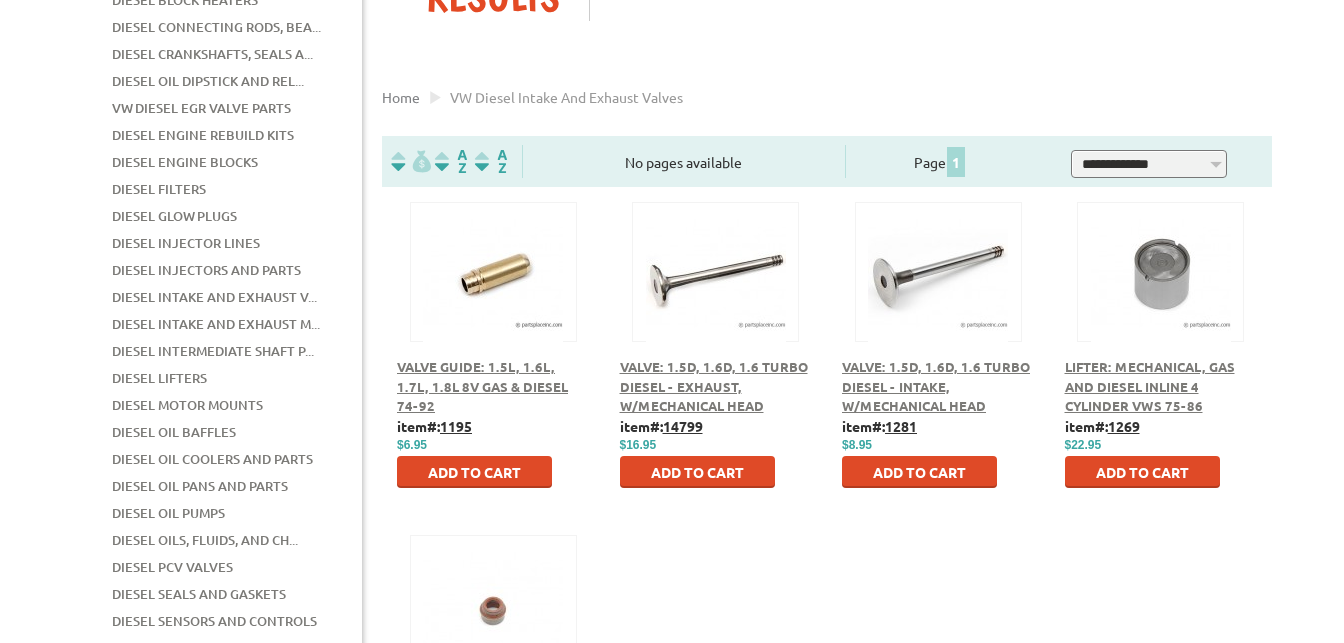 click on "Valve: 1.5D, 1.6D, 1.6 Turbo Diesel - Intake, w/Mechanical Head" at bounding box center [936, 386] 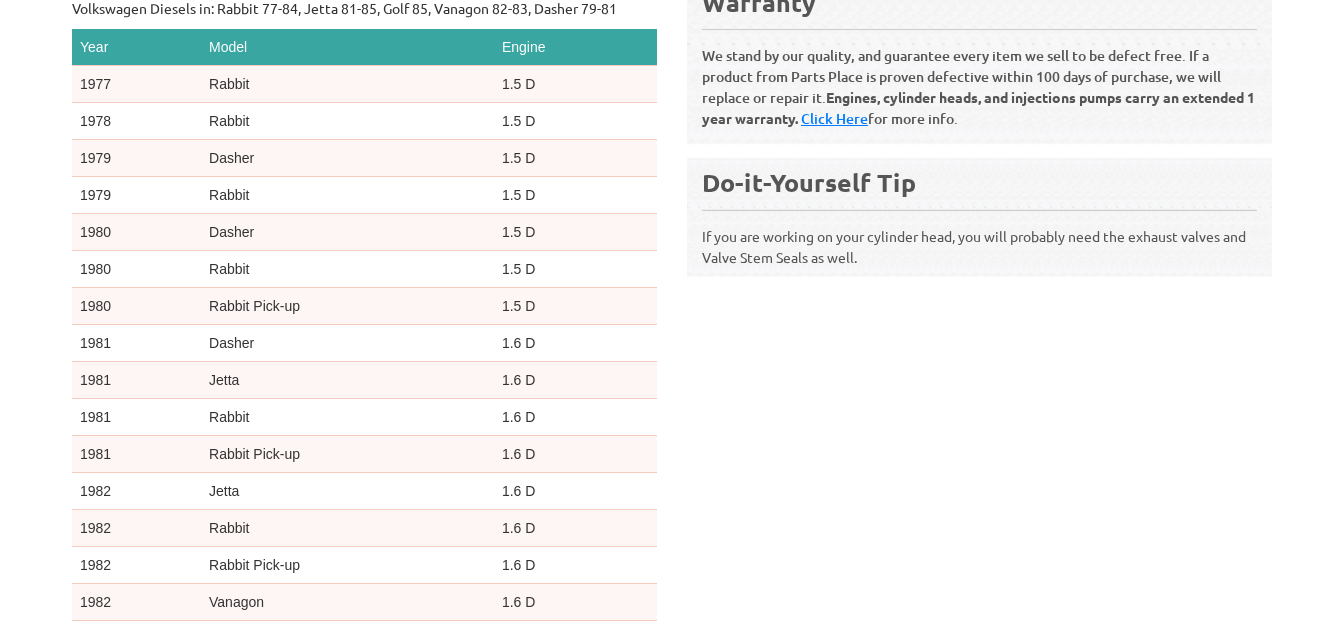 scroll, scrollTop: 865, scrollLeft: 0, axis: vertical 